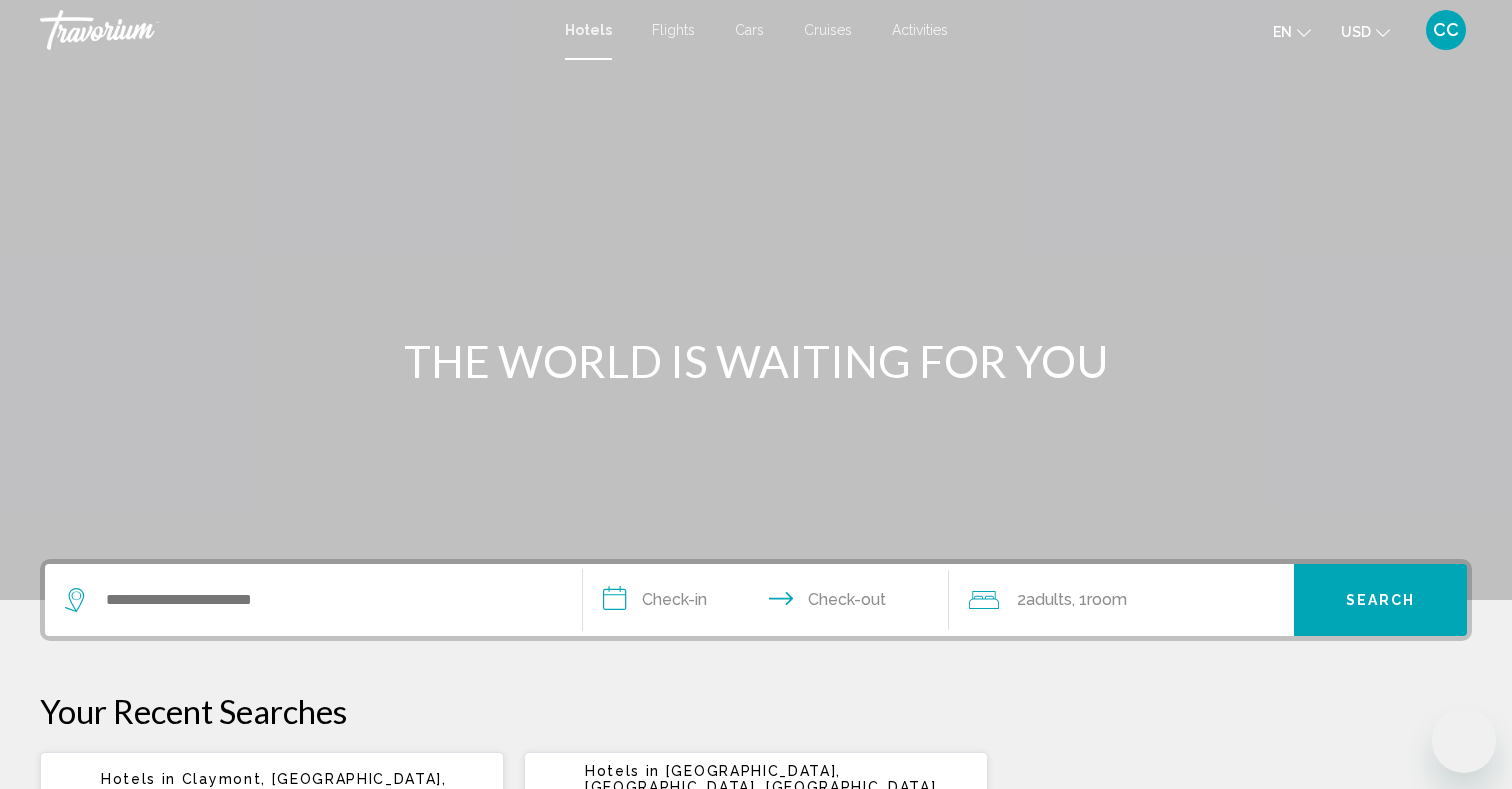 scroll, scrollTop: 0, scrollLeft: 0, axis: both 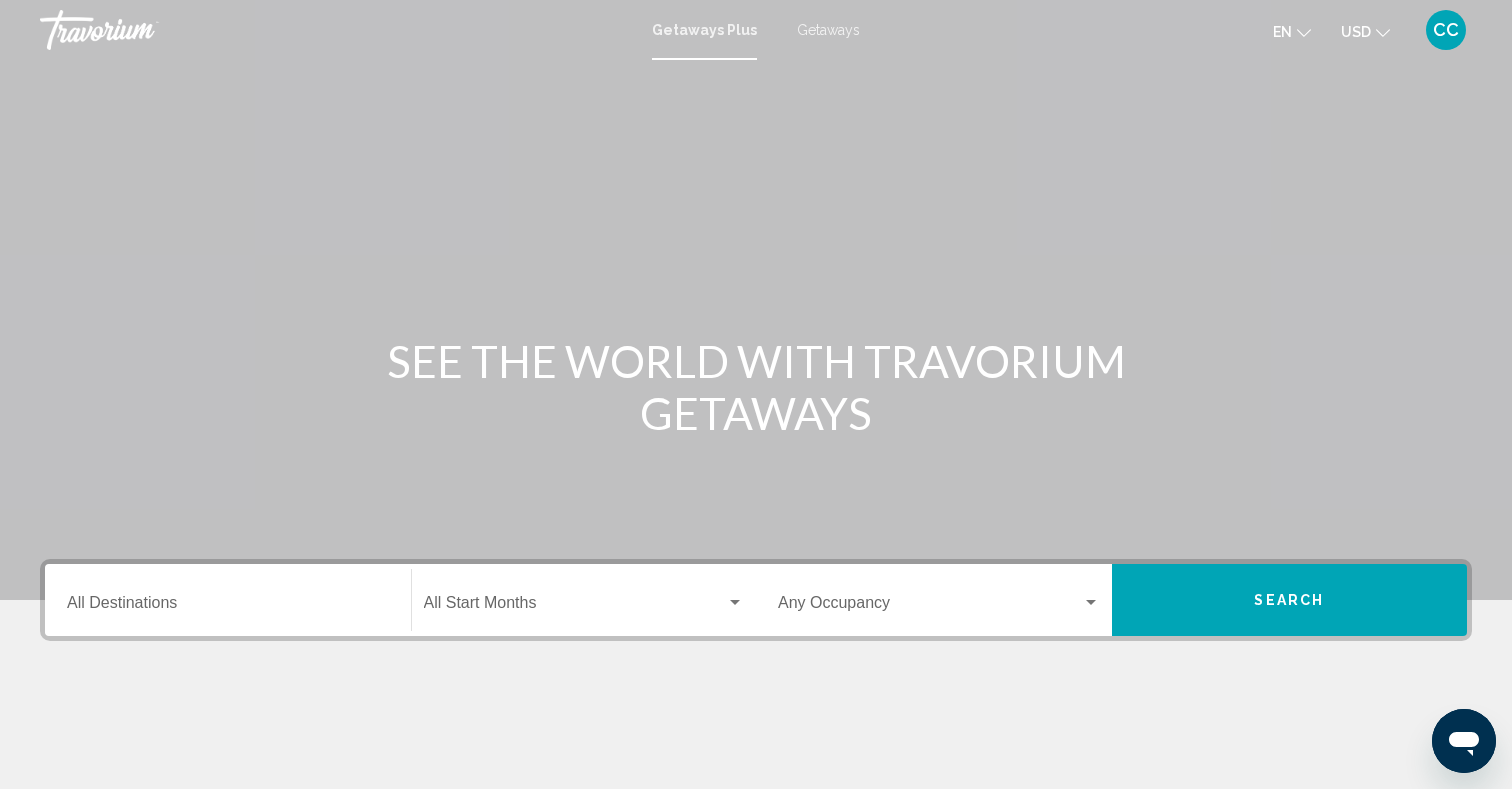 click on "Destination All Destinations" at bounding box center (228, 600) 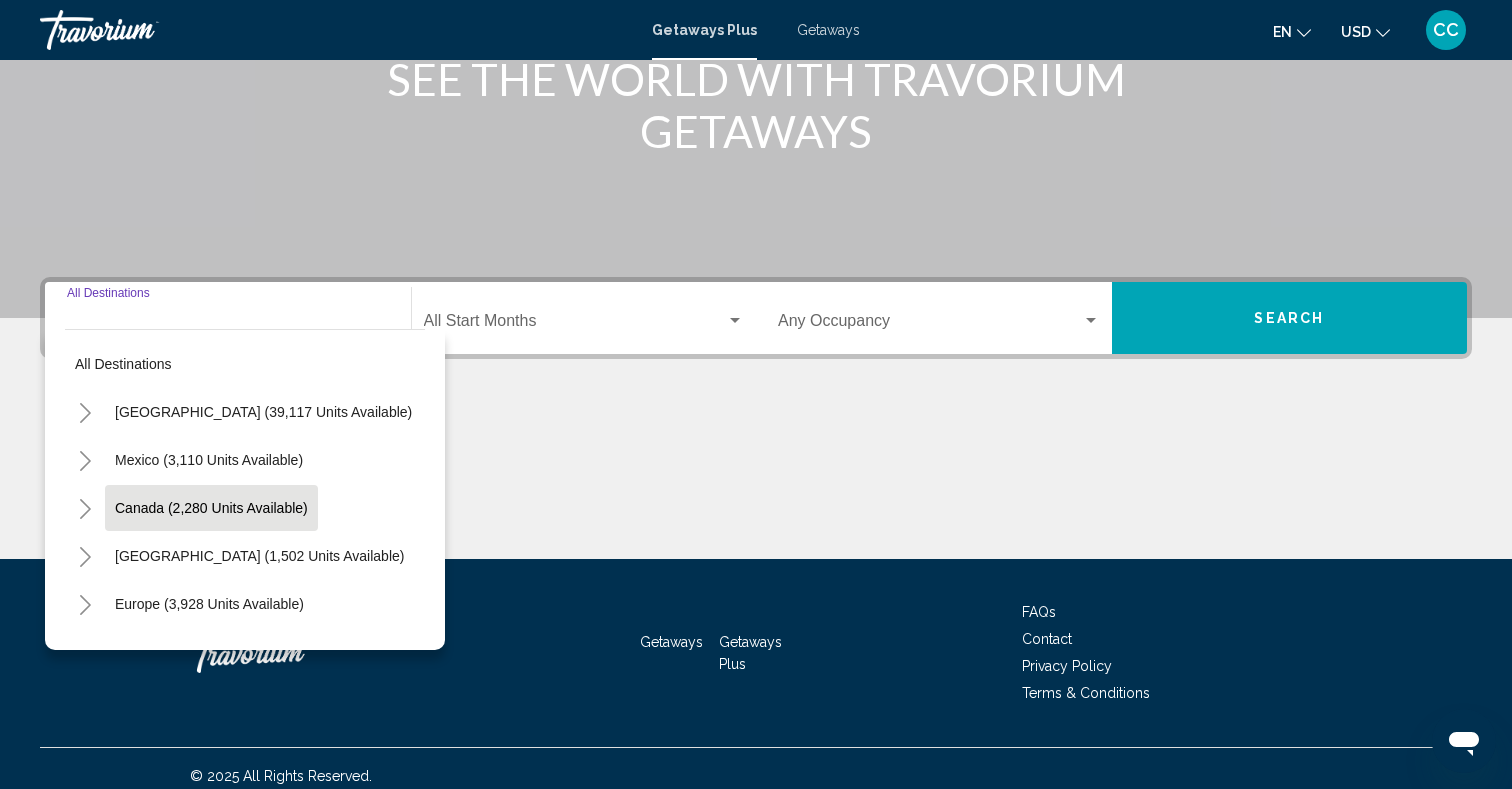 scroll, scrollTop: 297, scrollLeft: 0, axis: vertical 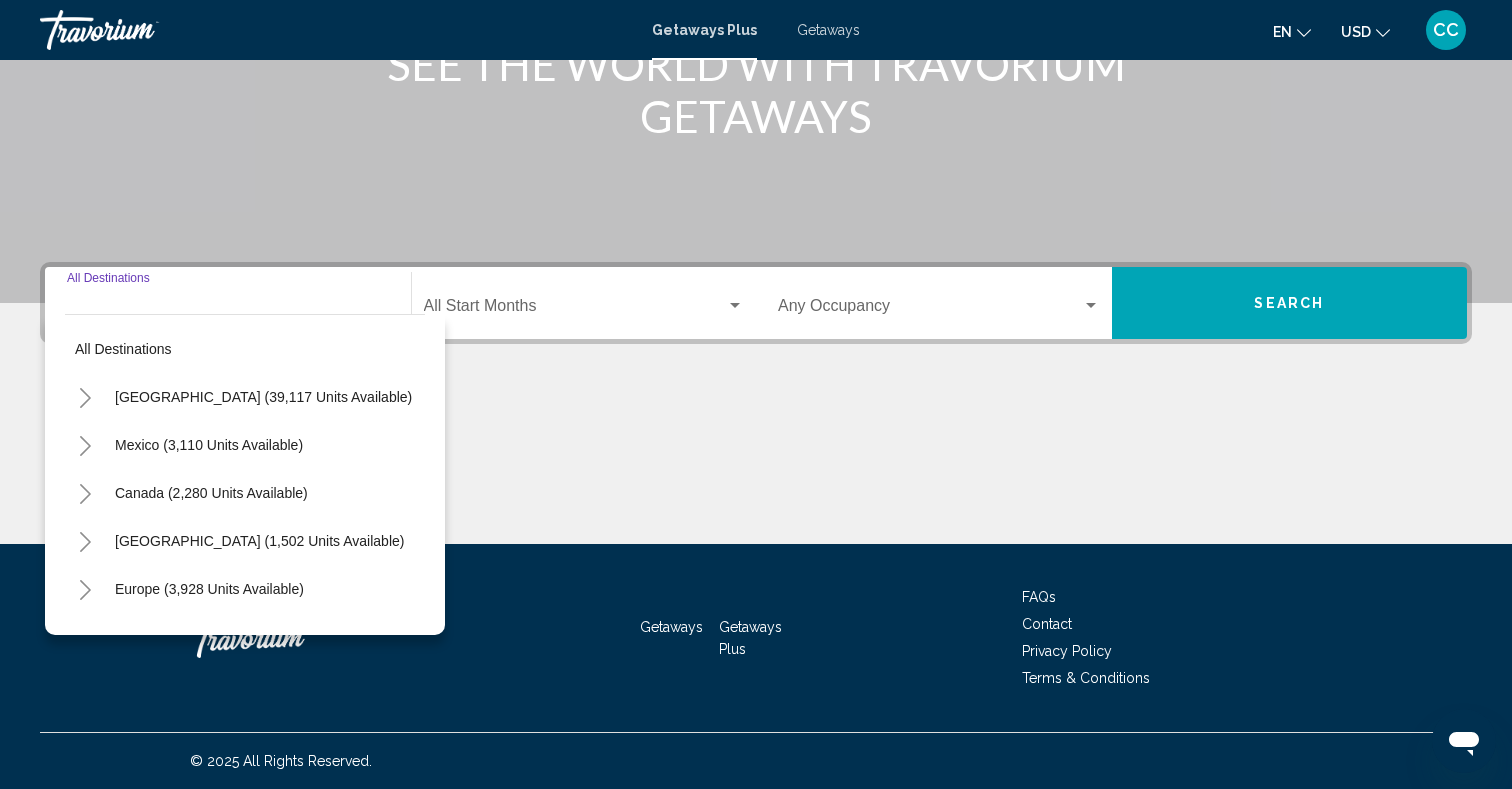 click at bounding box center (756, 469) 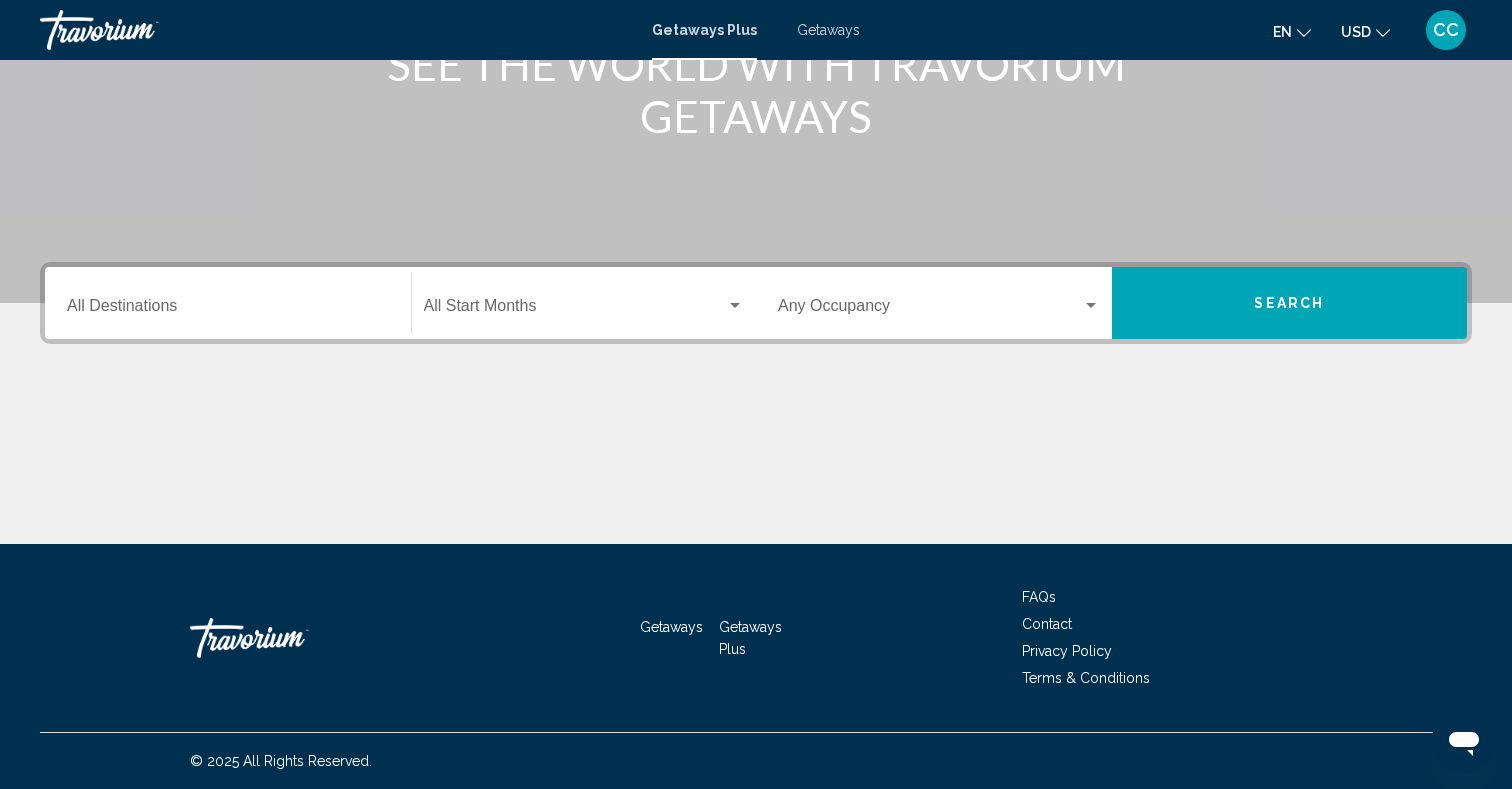 click on "Destination All Destinations" at bounding box center (228, 310) 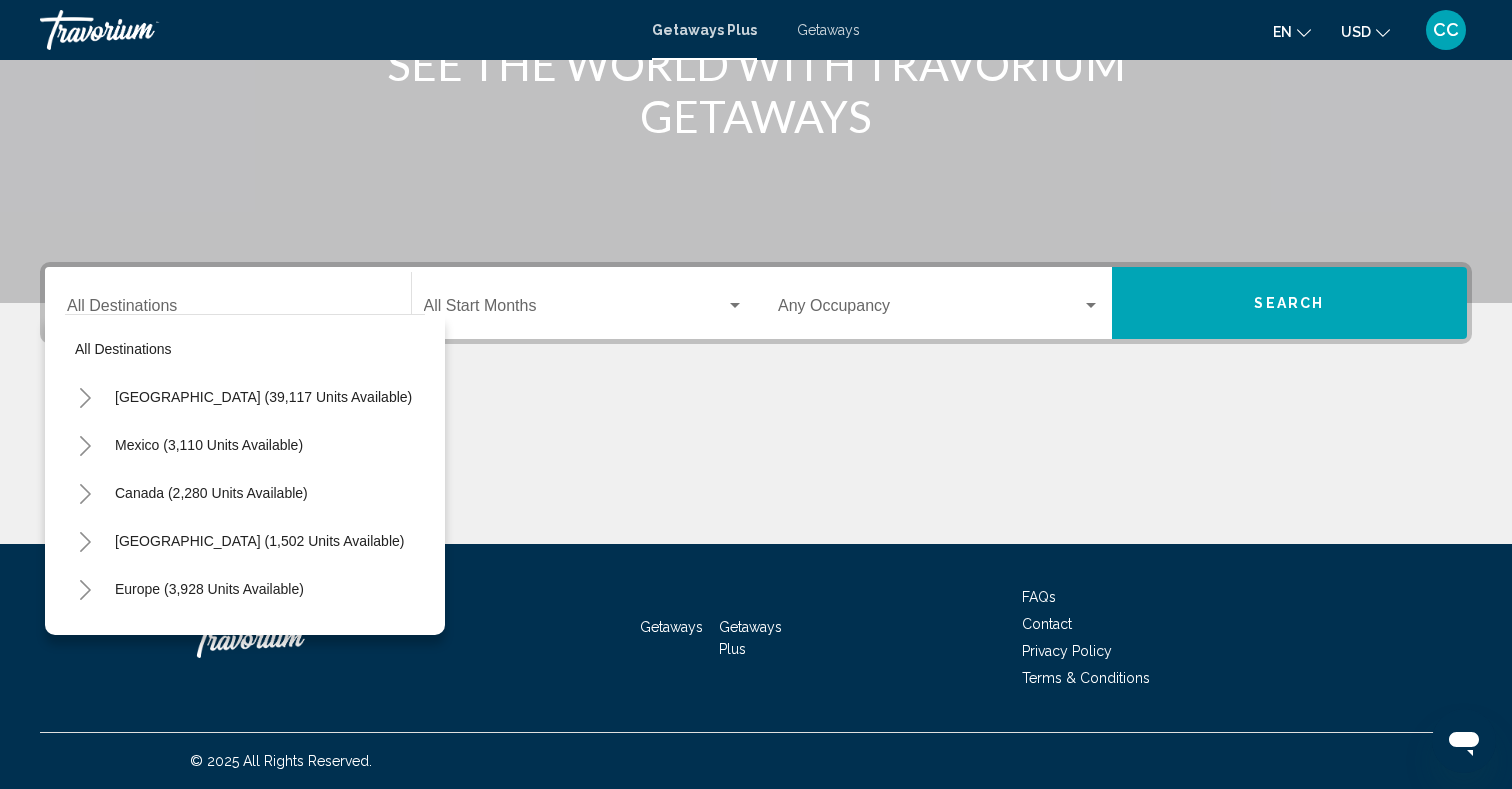 click at bounding box center (756, 469) 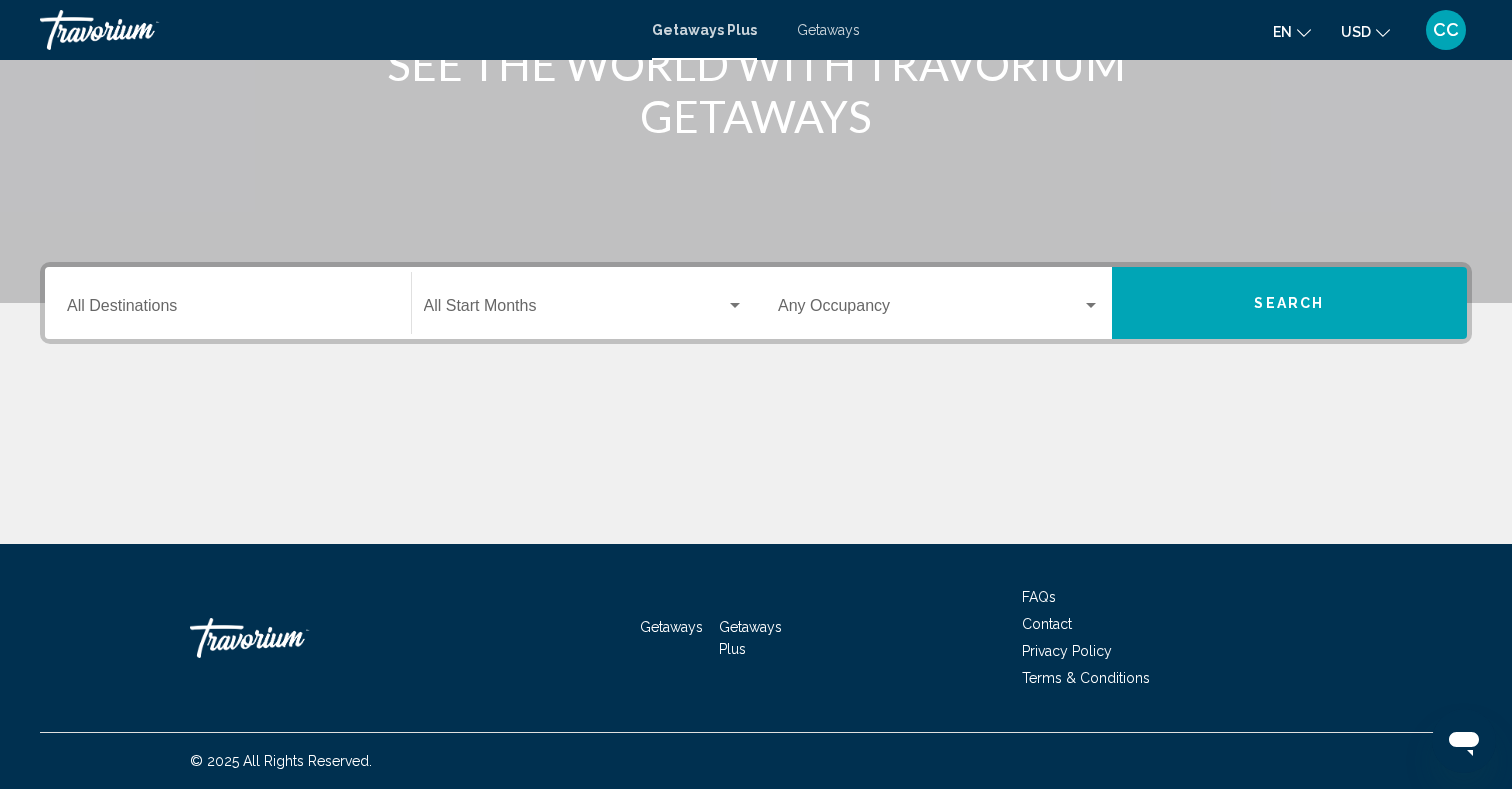 click at bounding box center [575, 310] 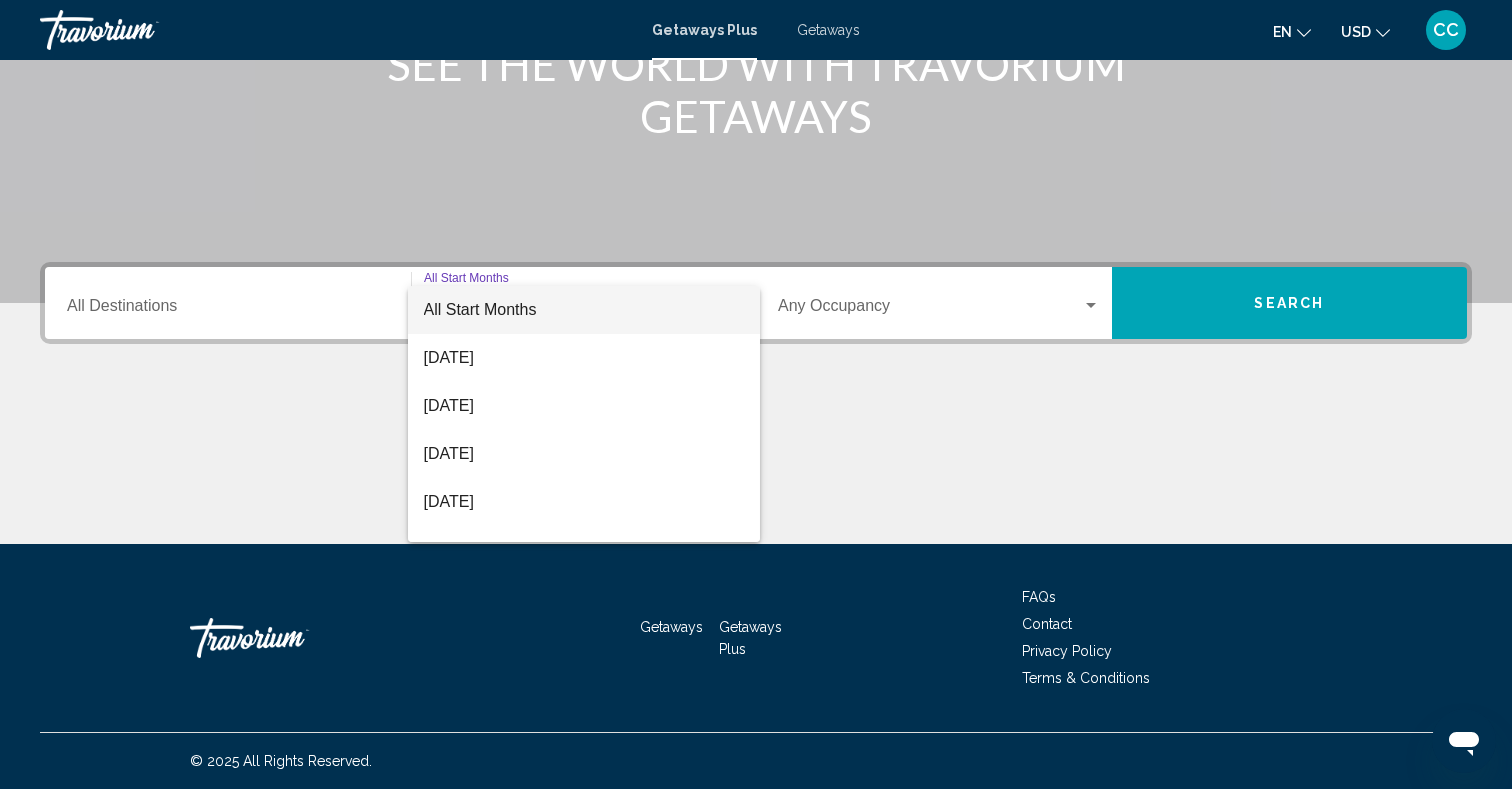 click at bounding box center [756, 394] 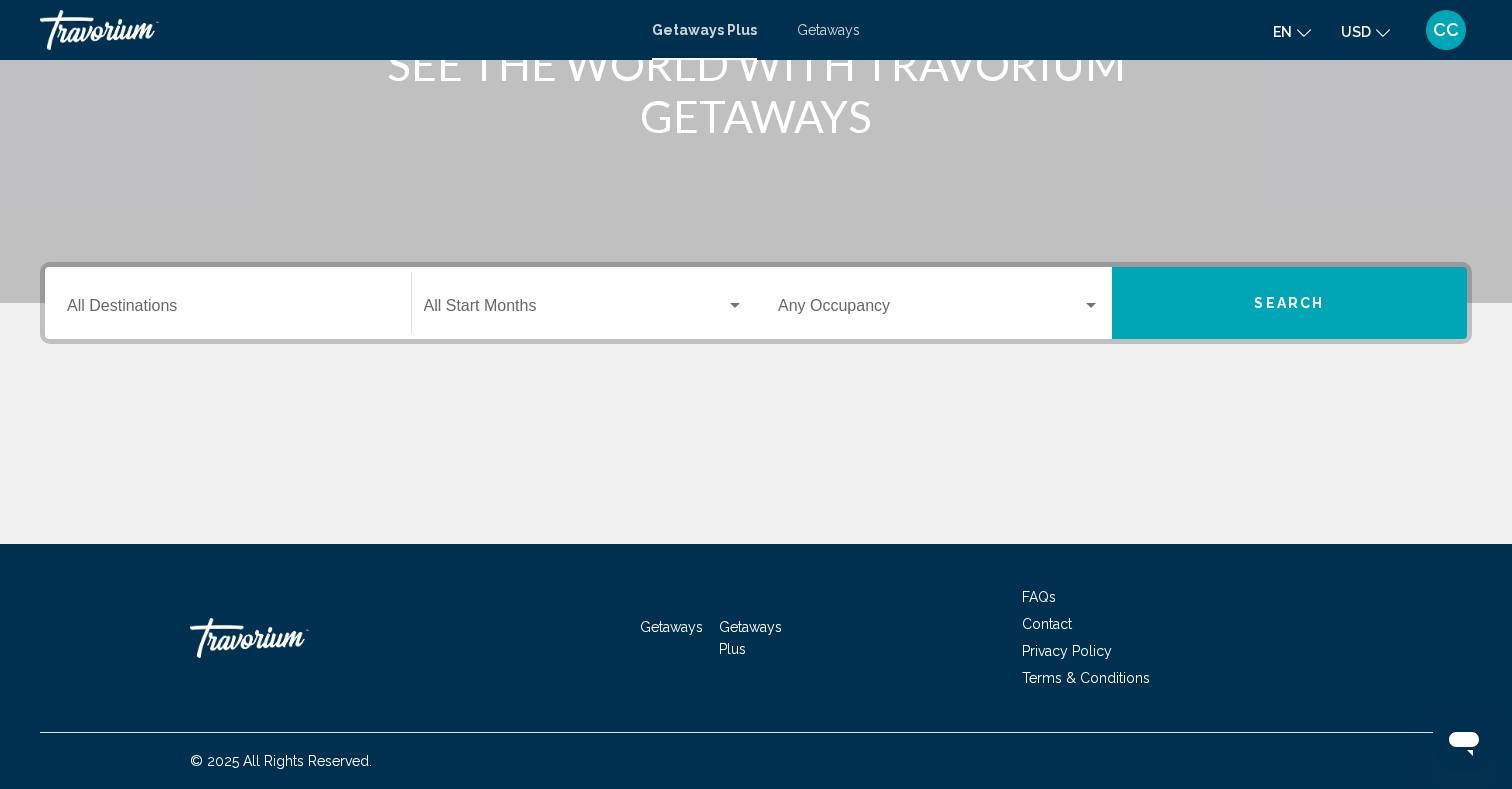 click on "Destination All Destinations" at bounding box center [228, 310] 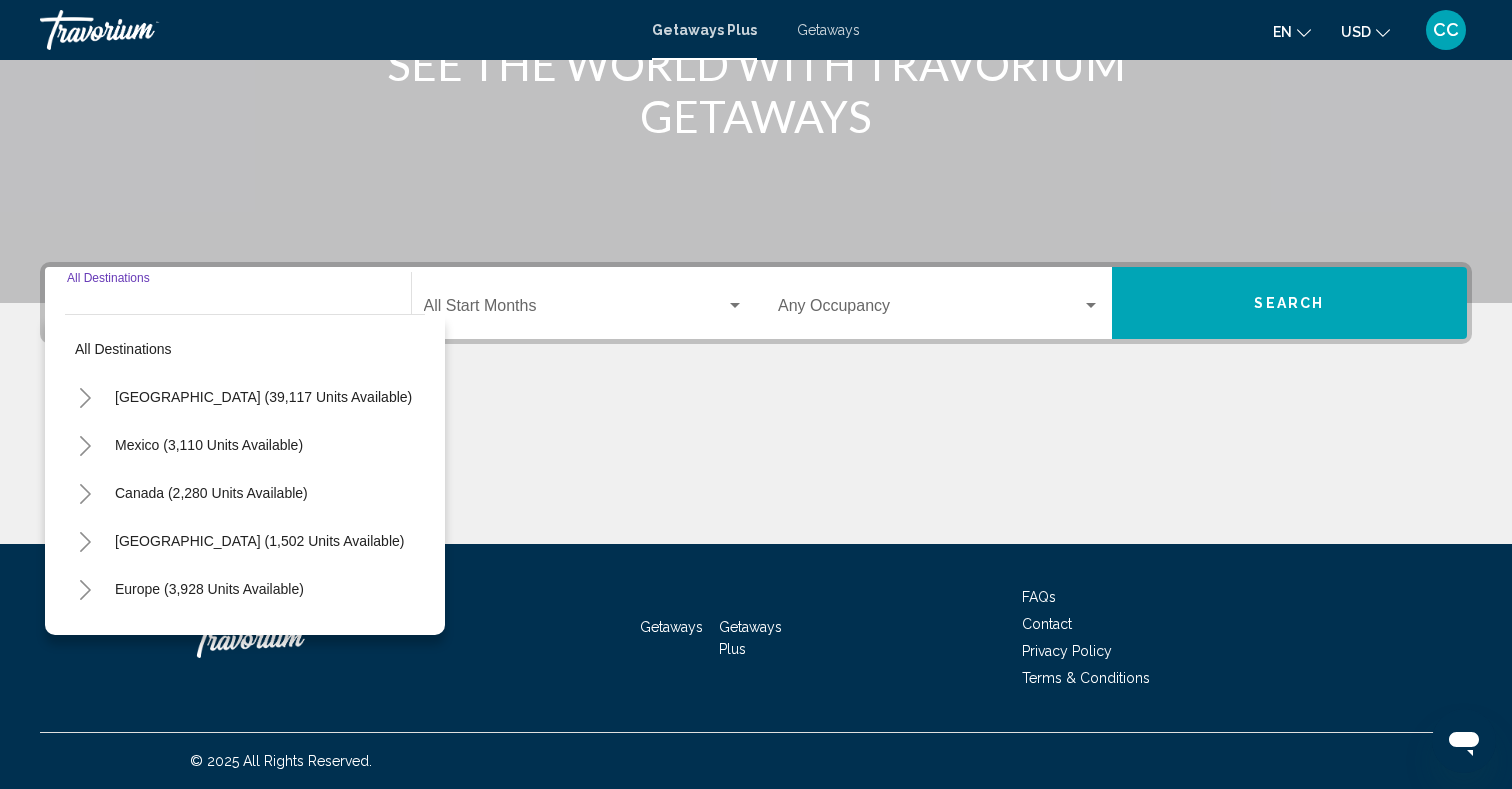 click 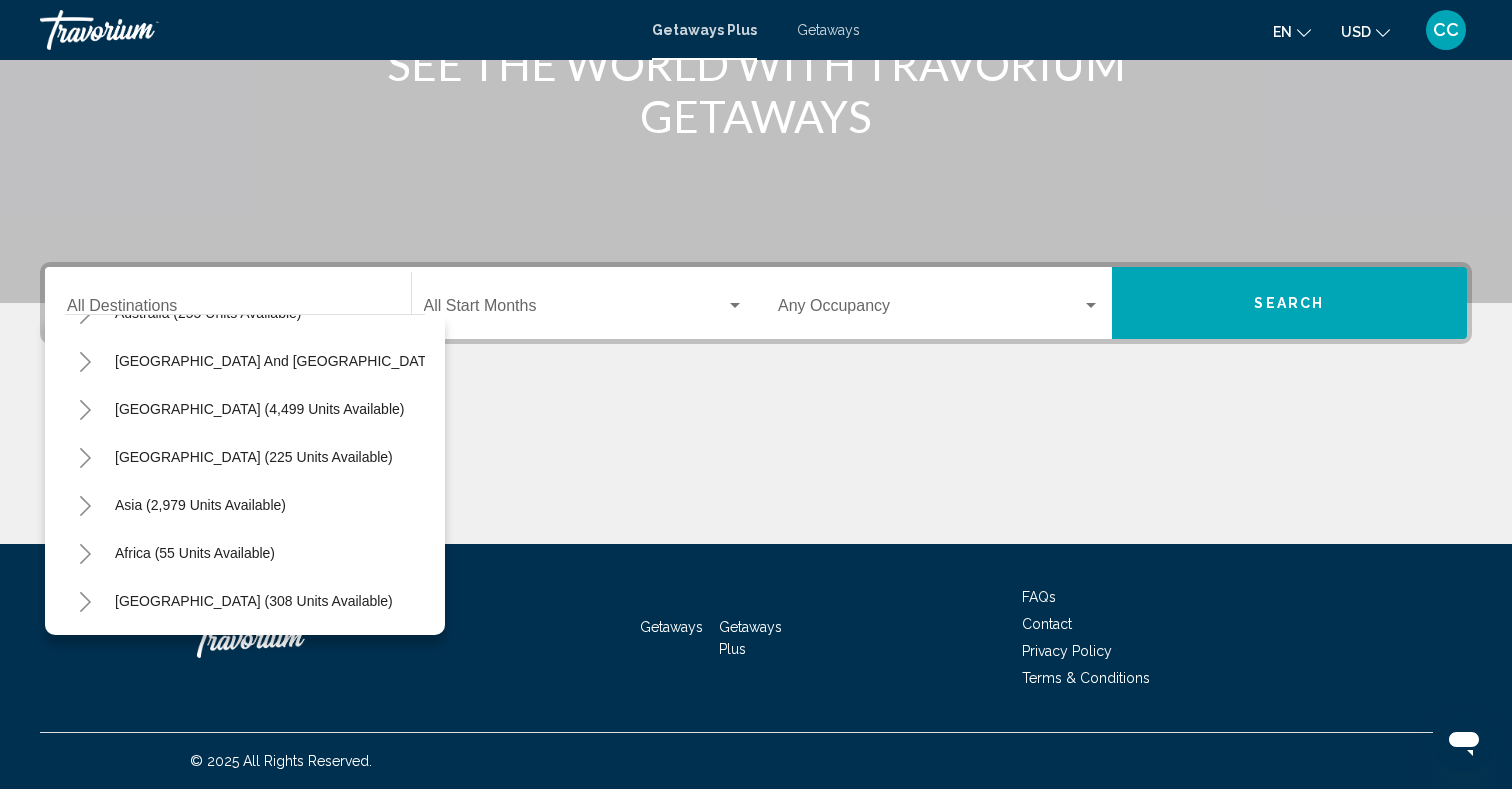 scroll, scrollTop: 2017, scrollLeft: 0, axis: vertical 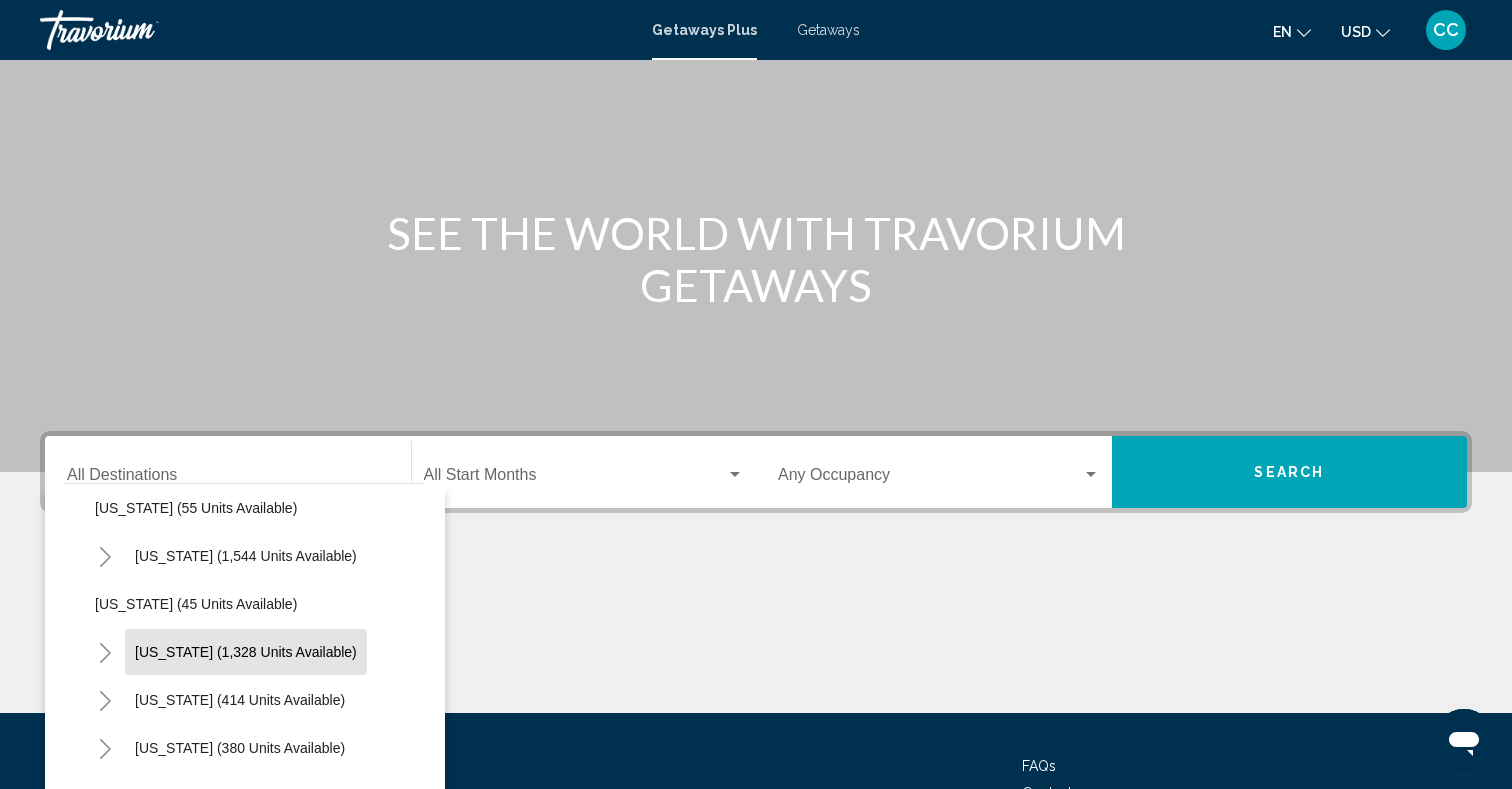click on "South Carolina (1,328 units available)" 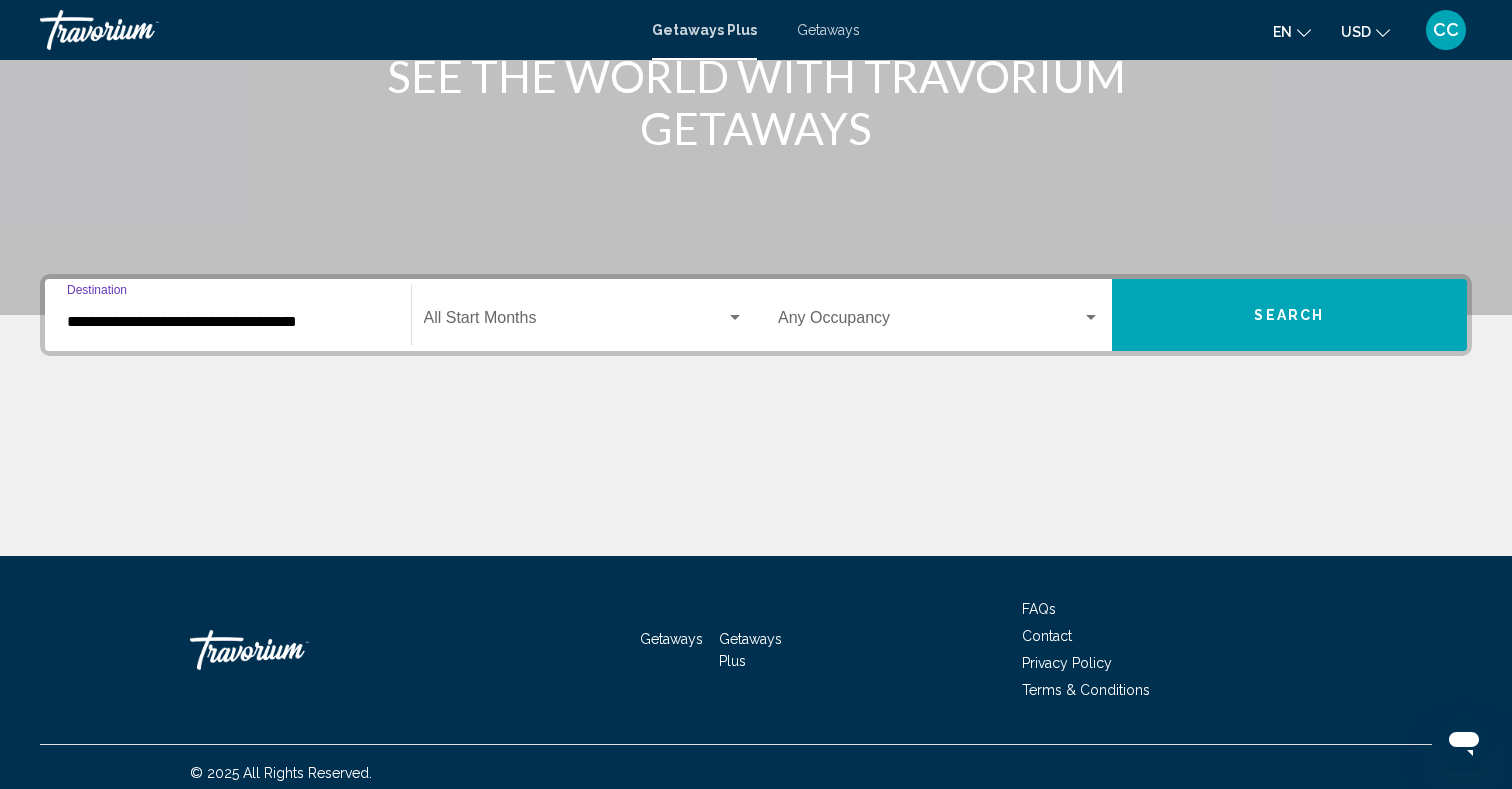 scroll, scrollTop: 297, scrollLeft: 0, axis: vertical 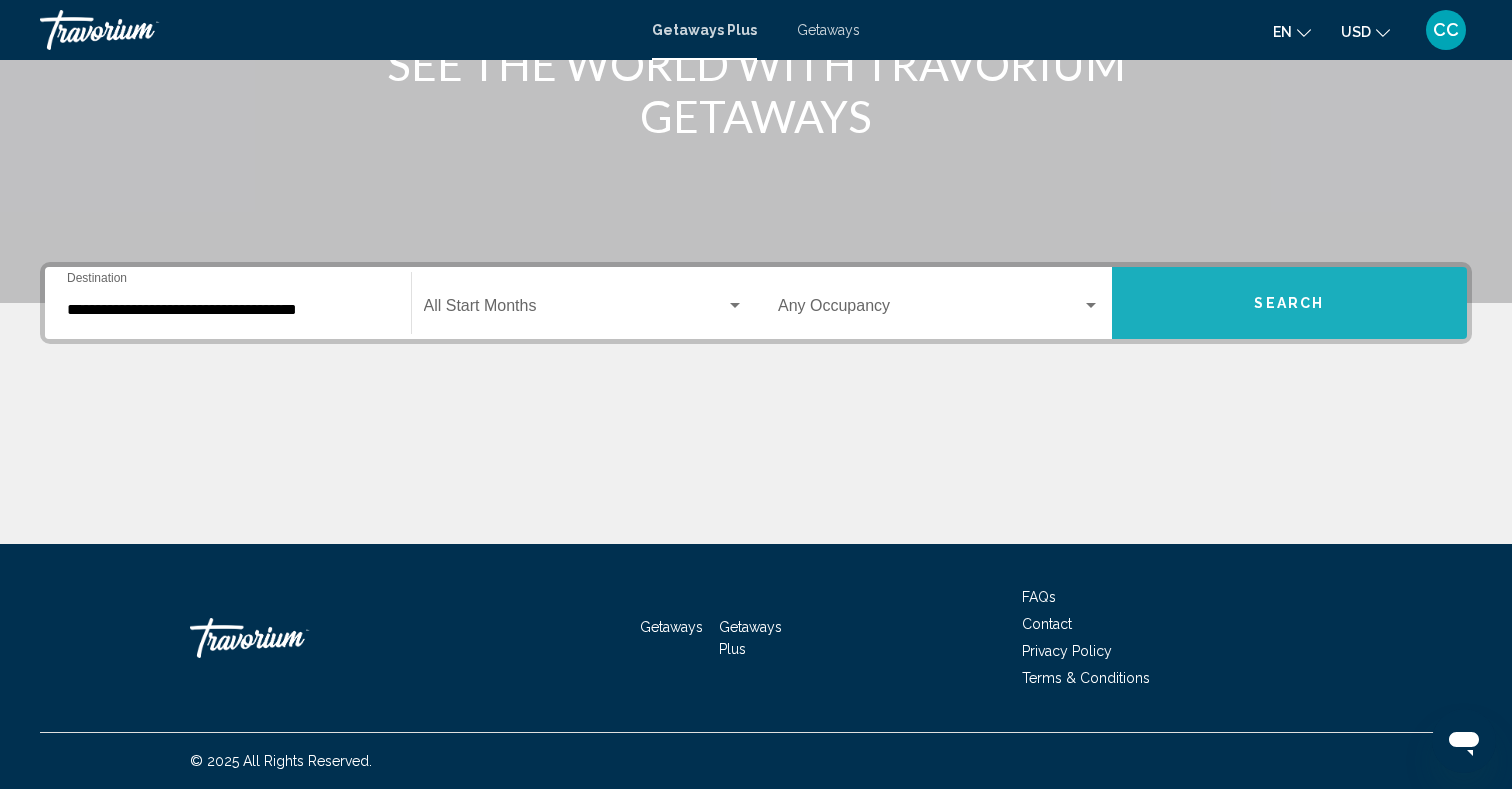 click on "Search" at bounding box center (1289, 304) 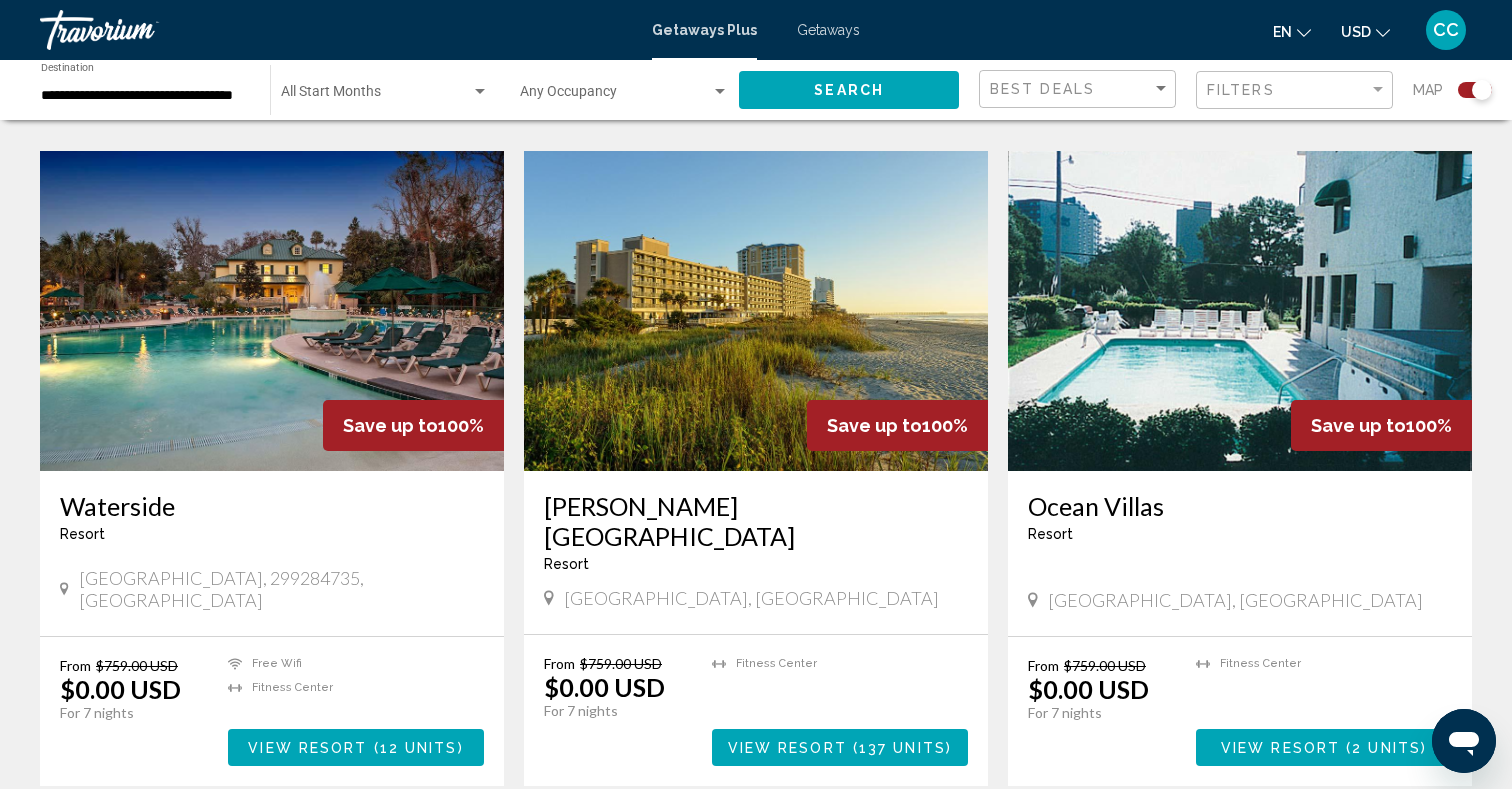 scroll, scrollTop: 2036, scrollLeft: 0, axis: vertical 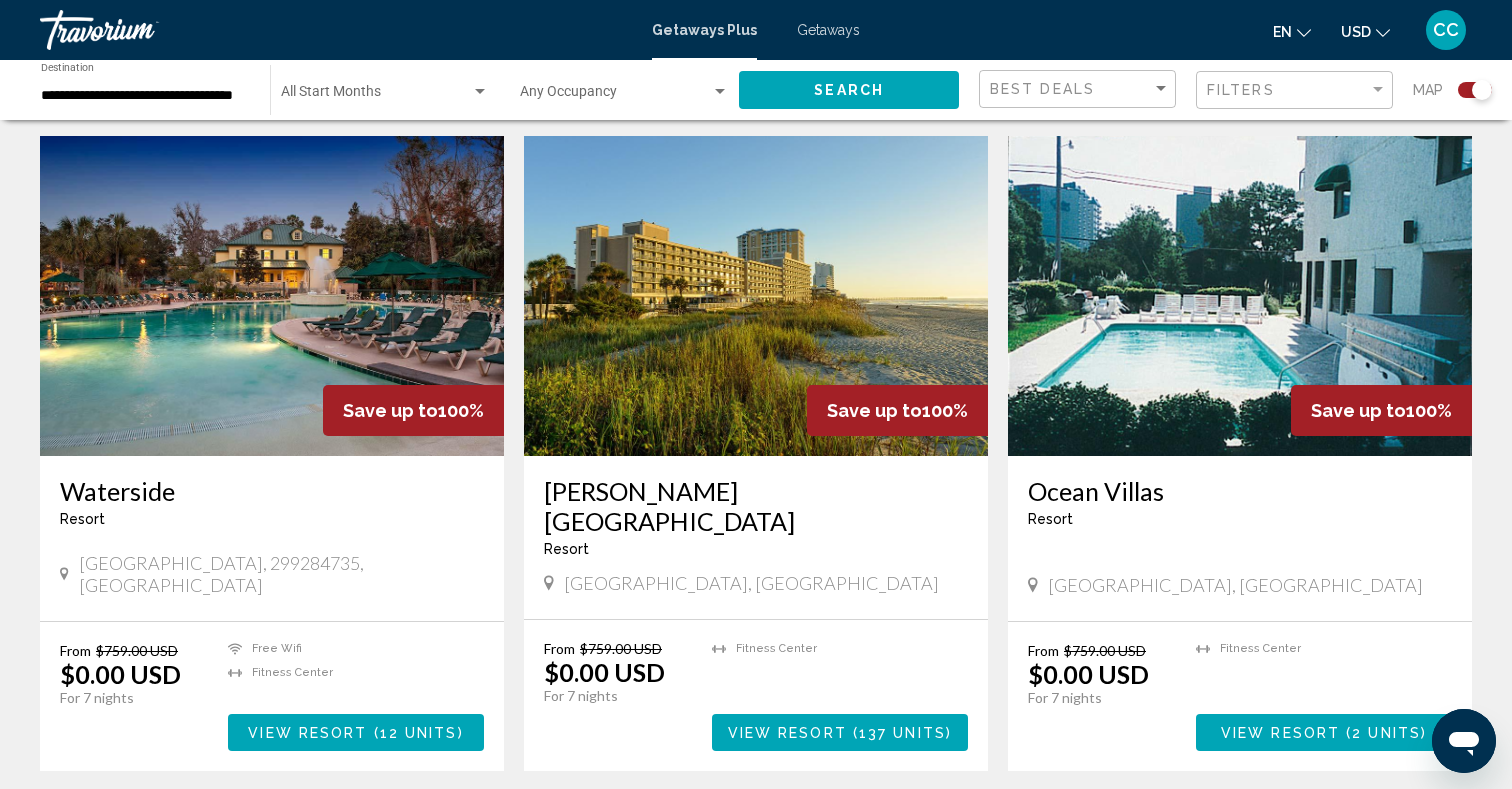 click on "View Resort" at bounding box center (787, 733) 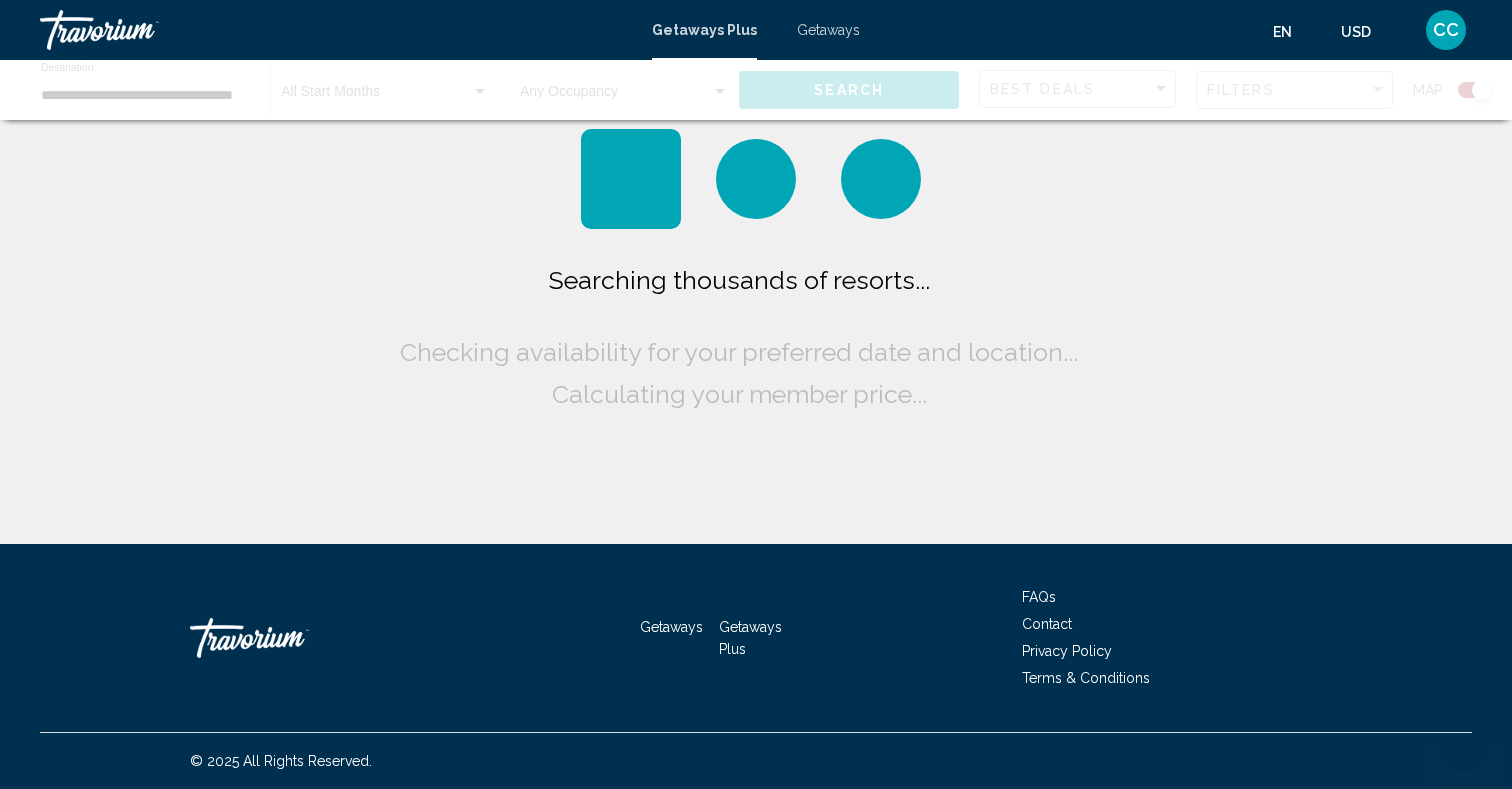 scroll, scrollTop: 0, scrollLeft: 0, axis: both 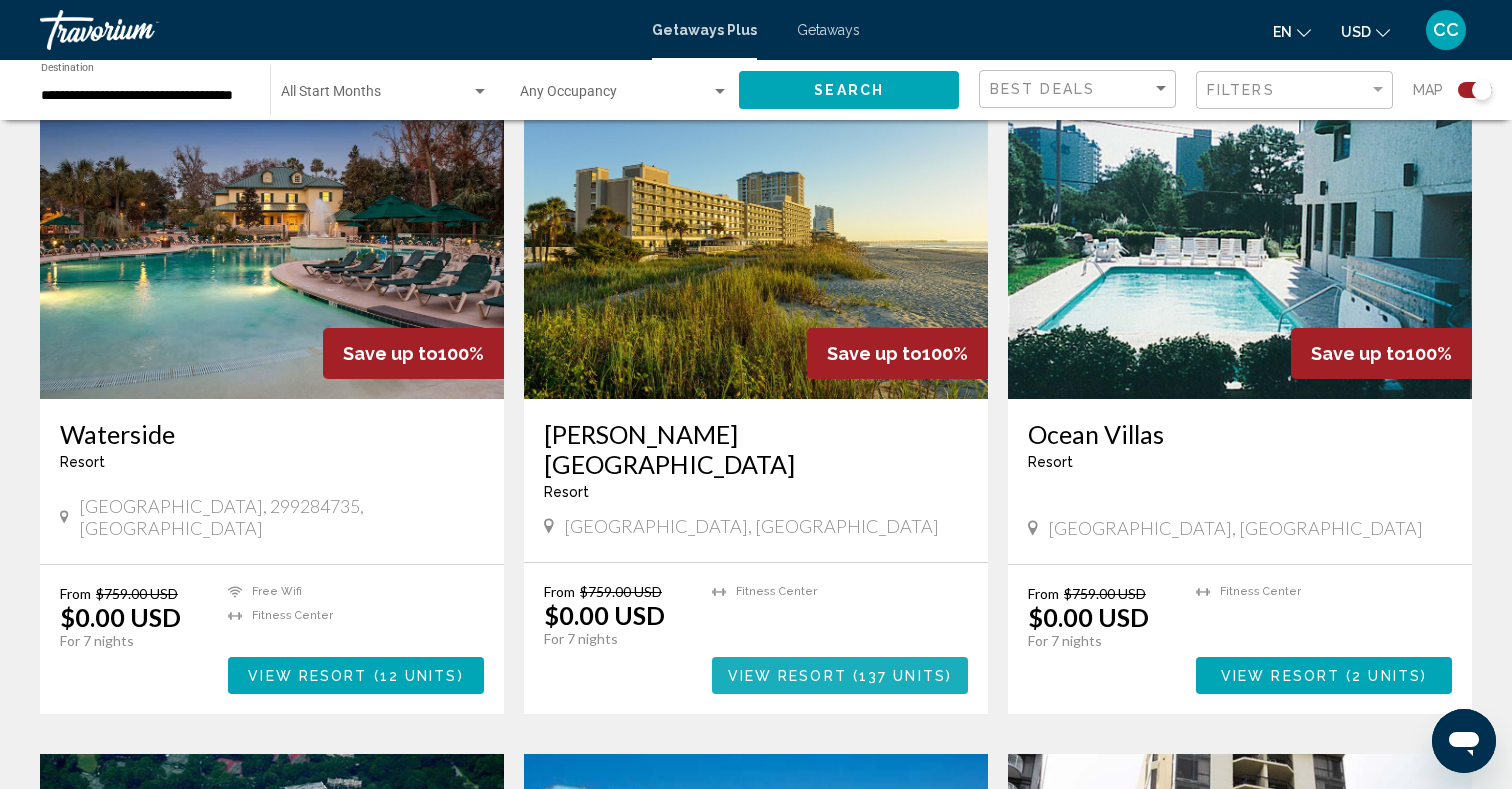 click on "View Resort" at bounding box center (787, 676) 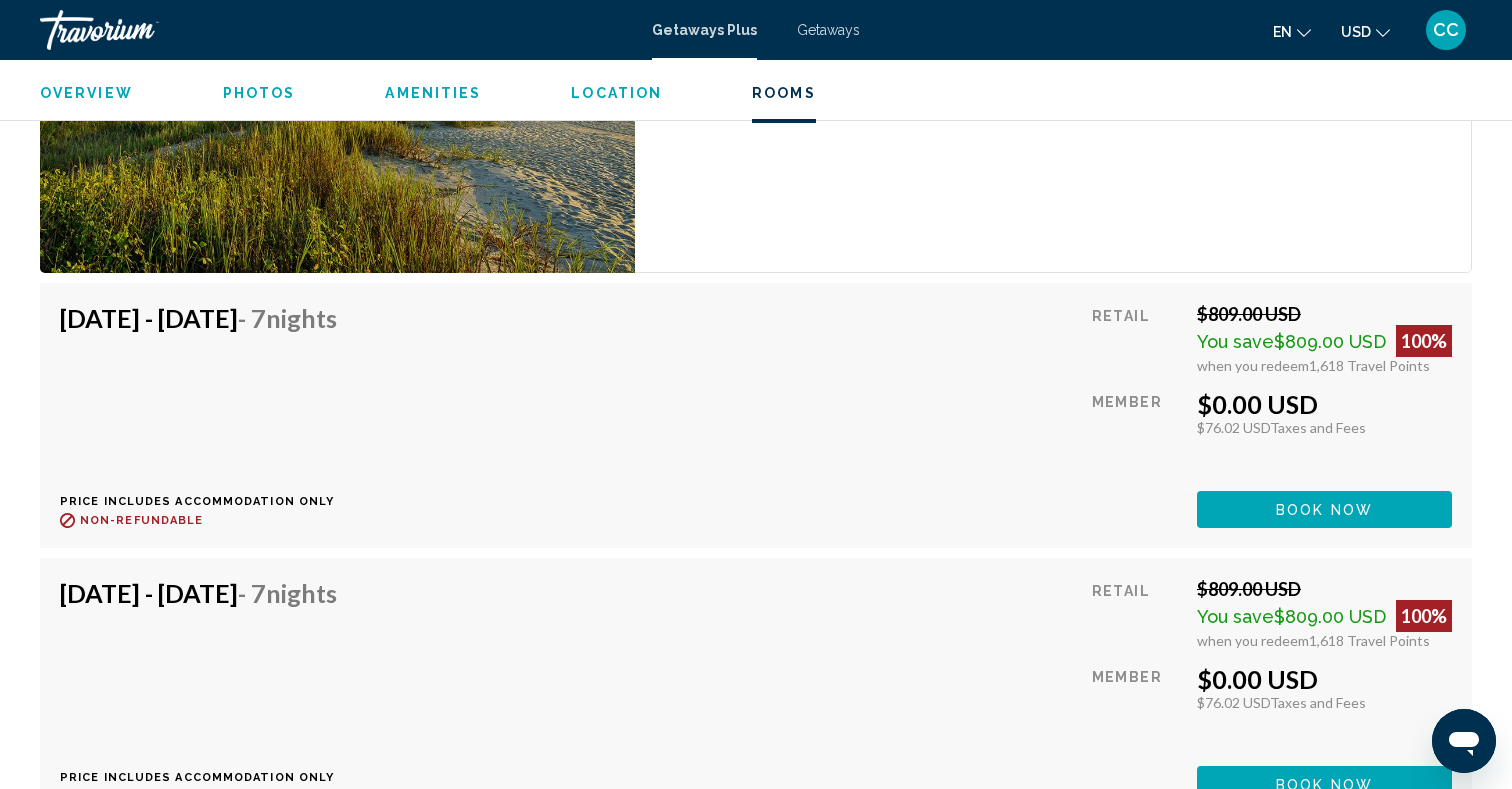 scroll, scrollTop: 12504, scrollLeft: 0, axis: vertical 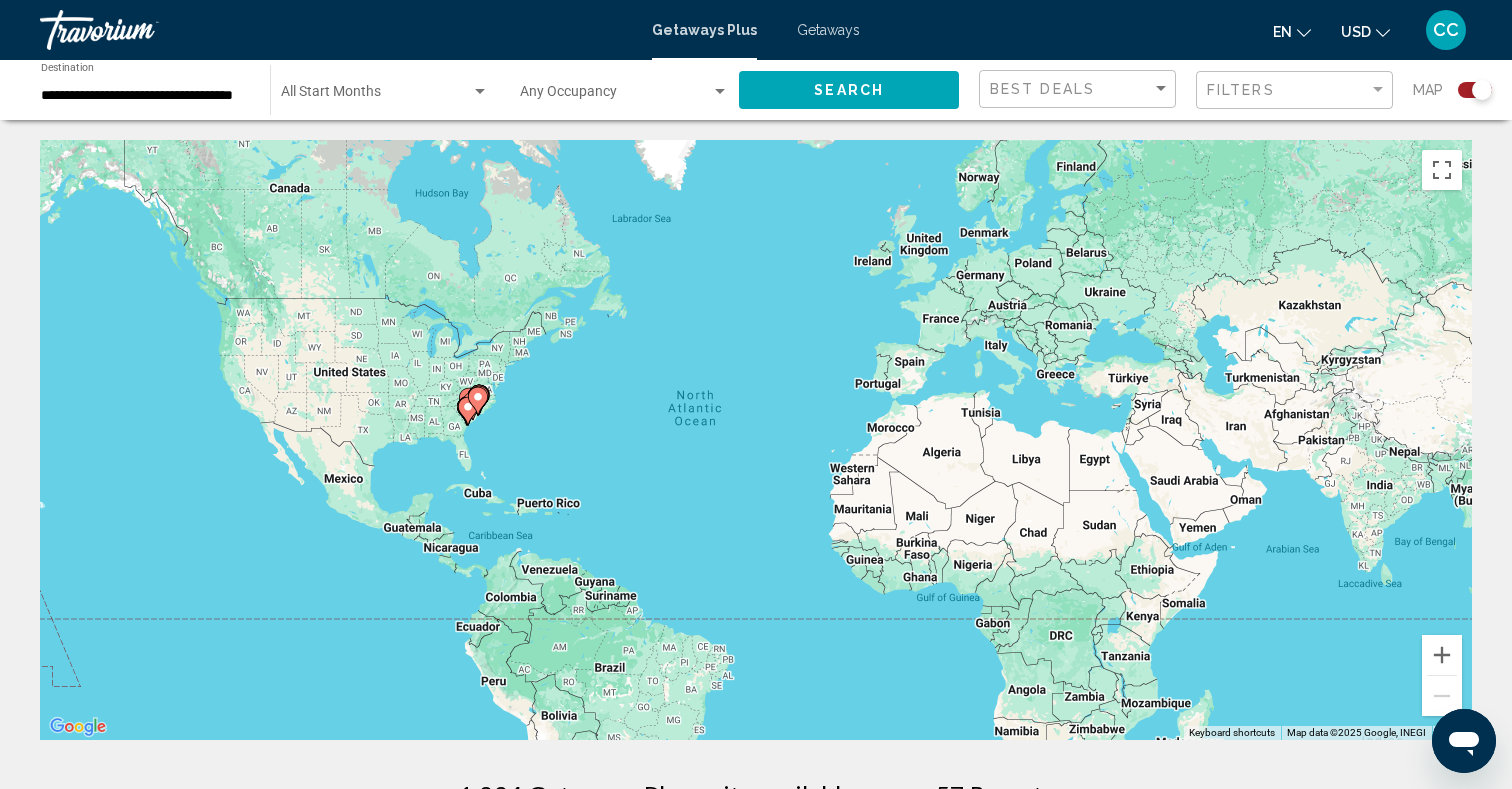 click at bounding box center (615, 96) 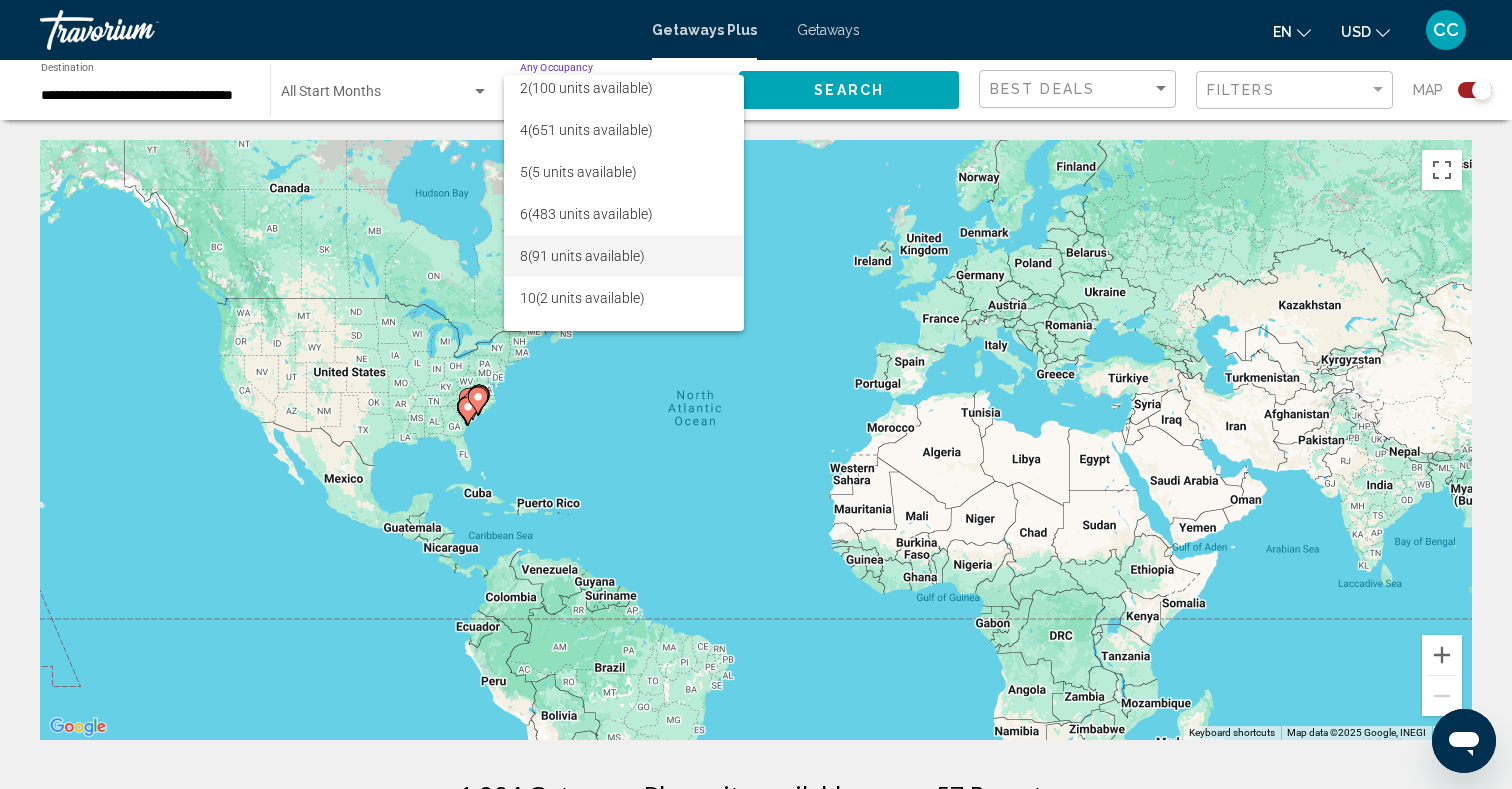 scroll, scrollTop: 80, scrollLeft: 0, axis: vertical 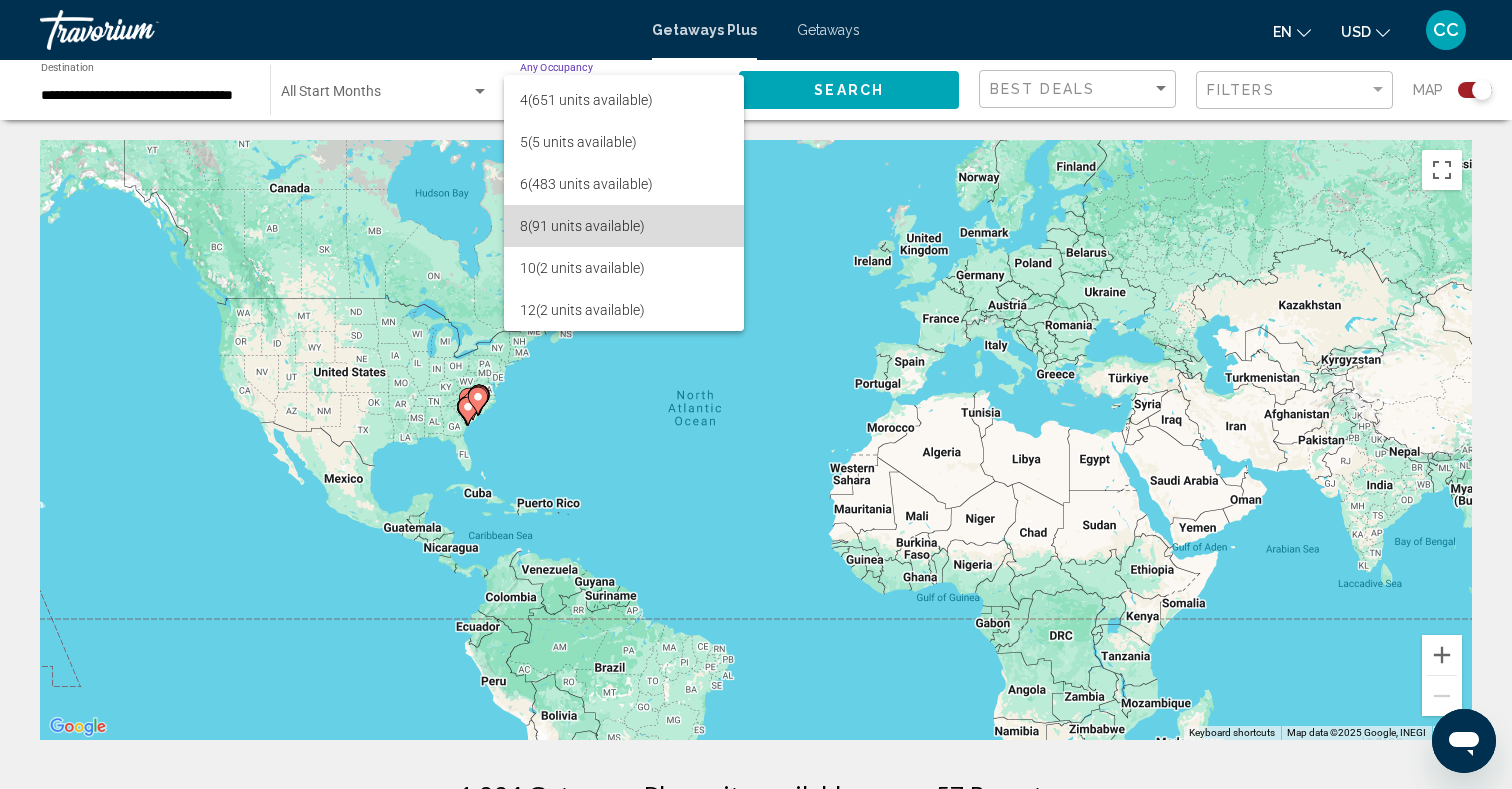 click on "8  (91 units available)" at bounding box center [624, 226] 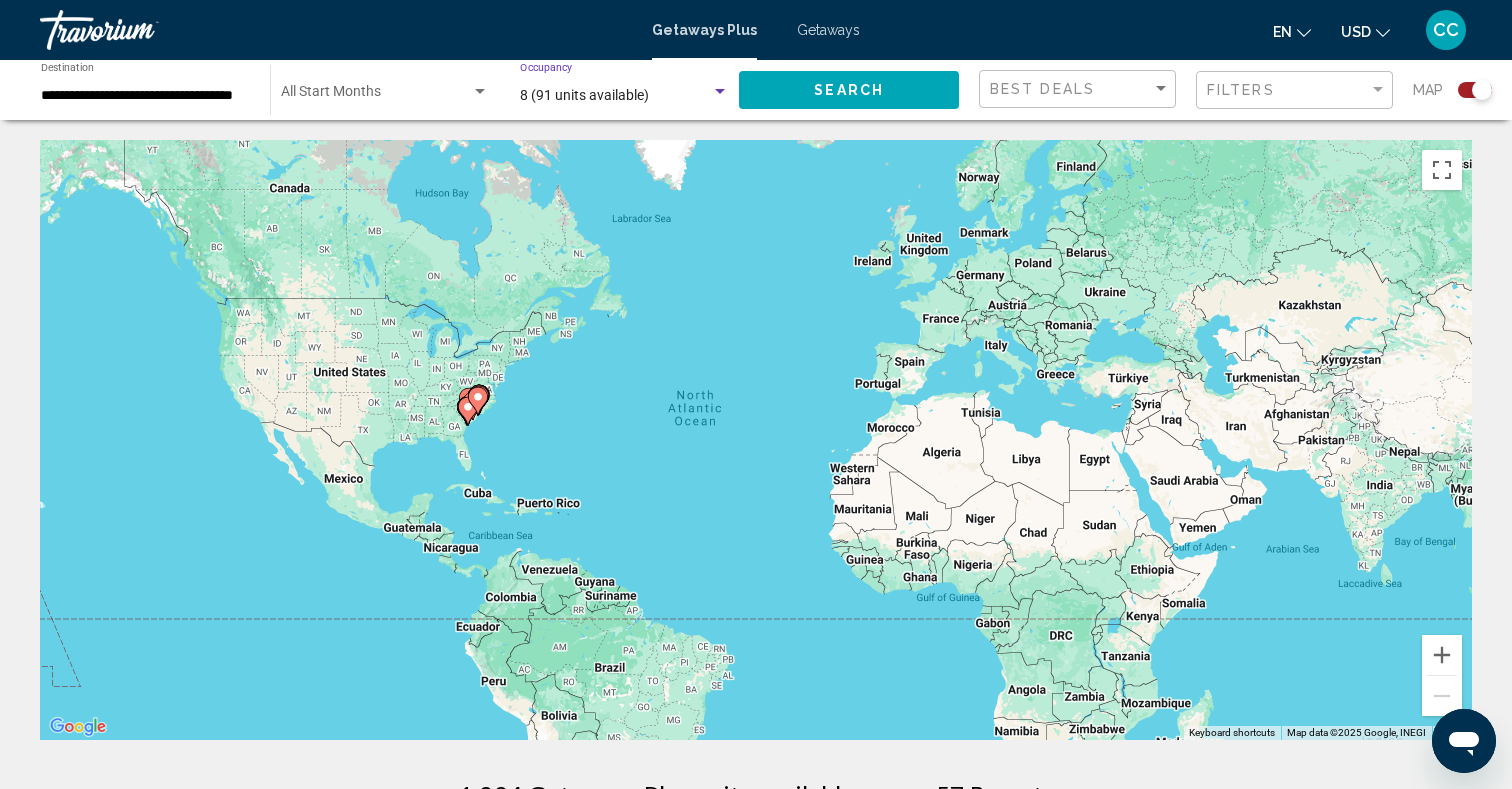 click on "Search" 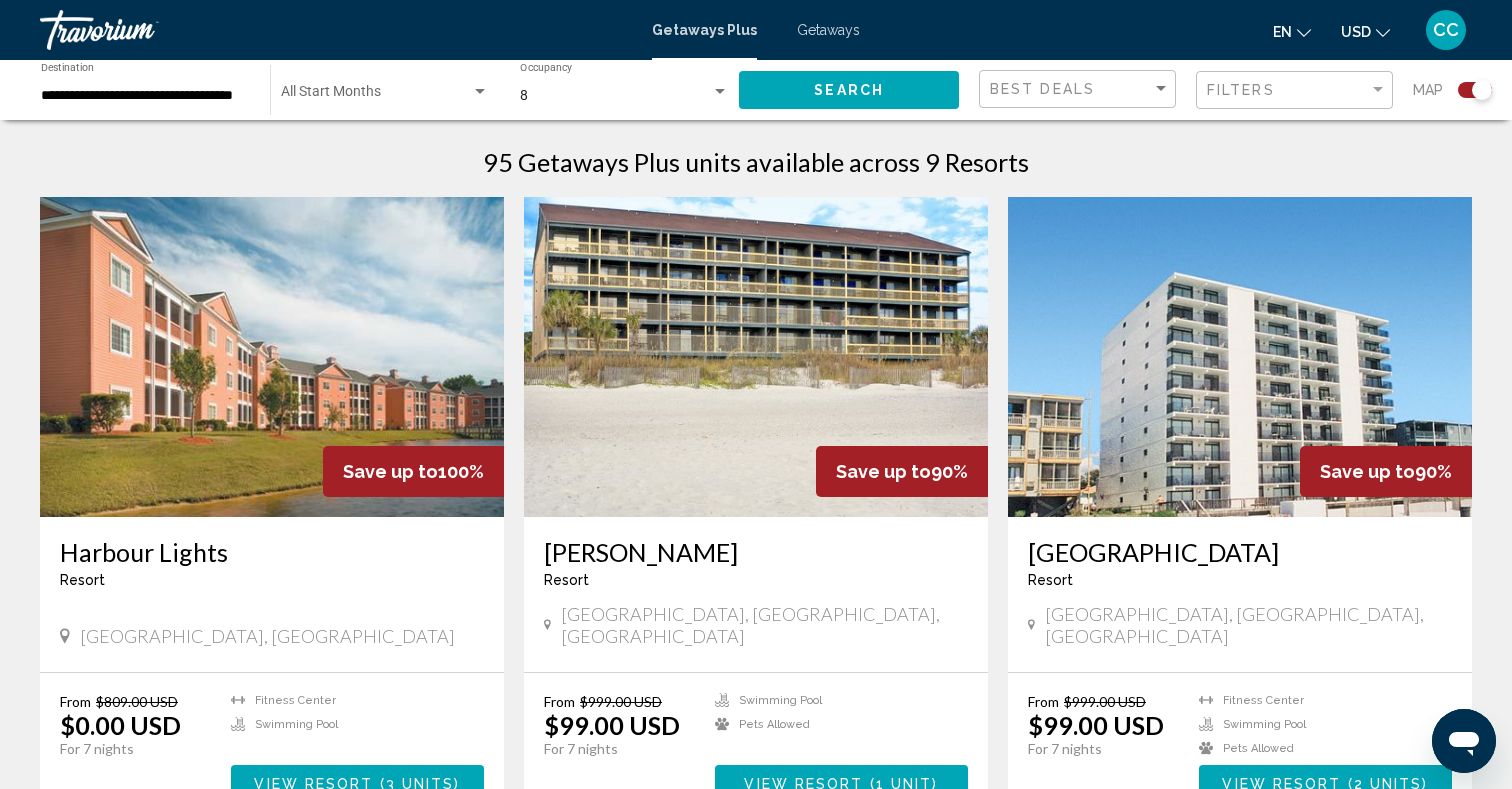 scroll, scrollTop: 661, scrollLeft: 0, axis: vertical 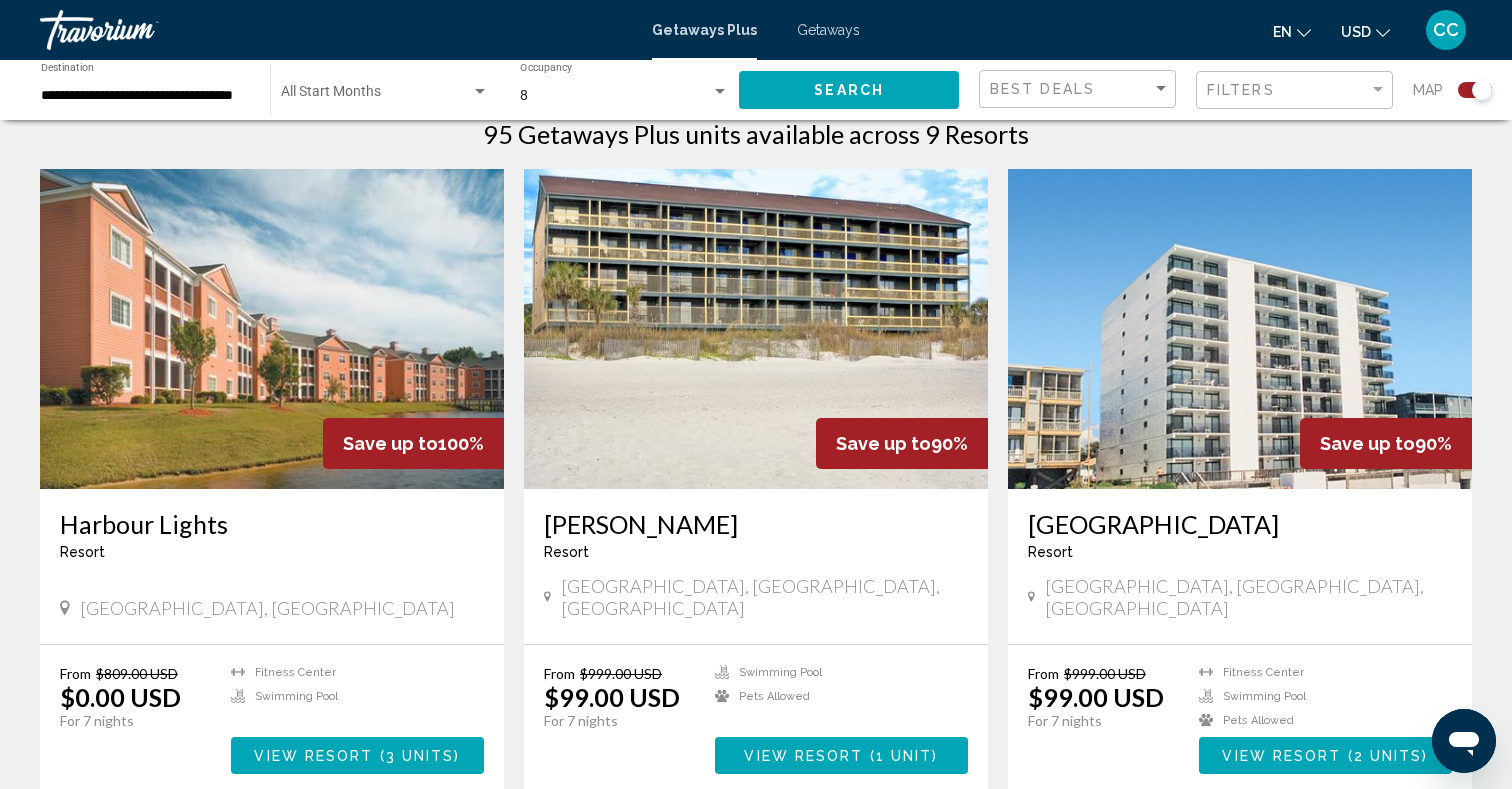 click at bounding box center [272, 329] 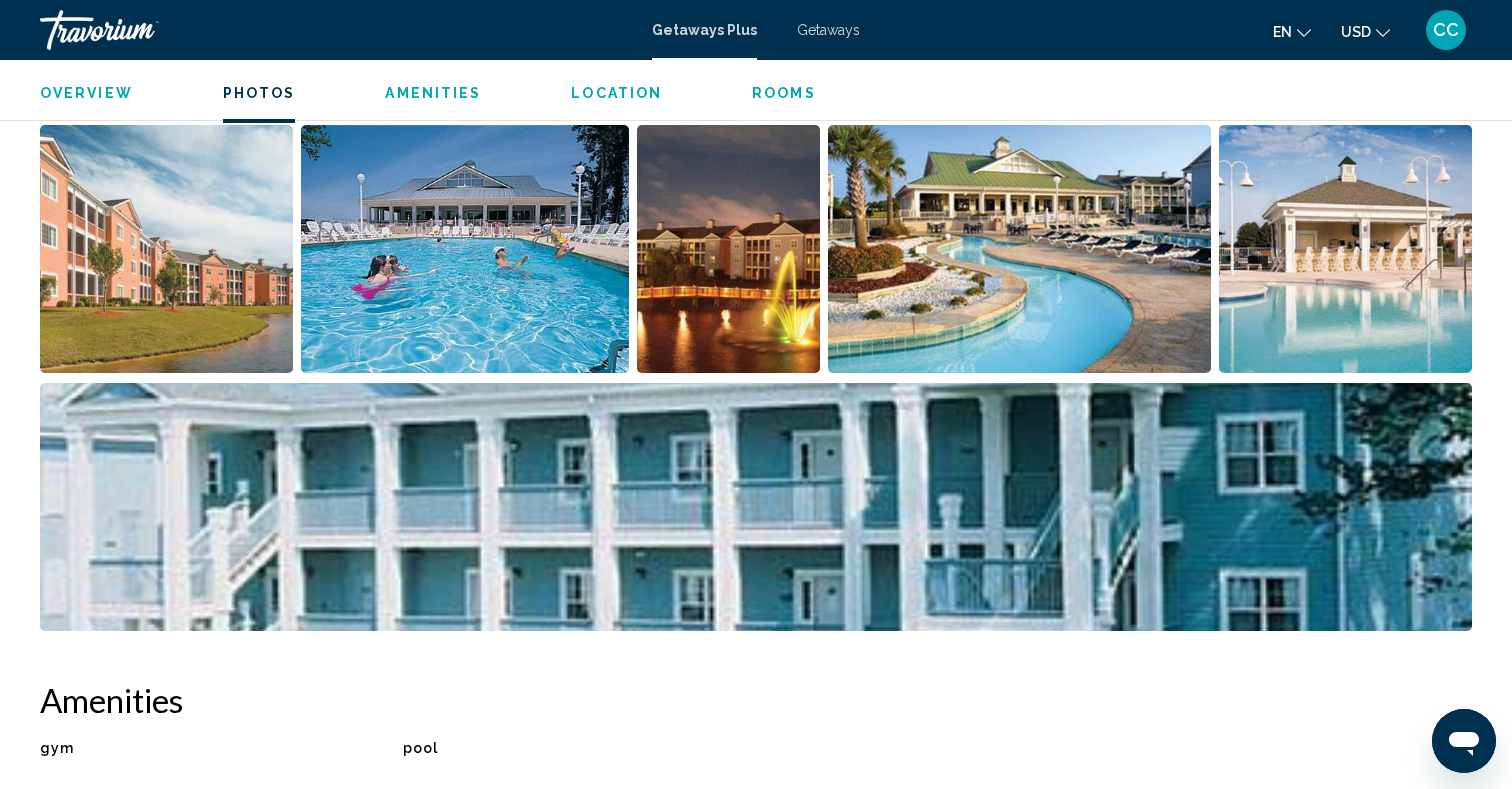 scroll, scrollTop: 0, scrollLeft: 0, axis: both 